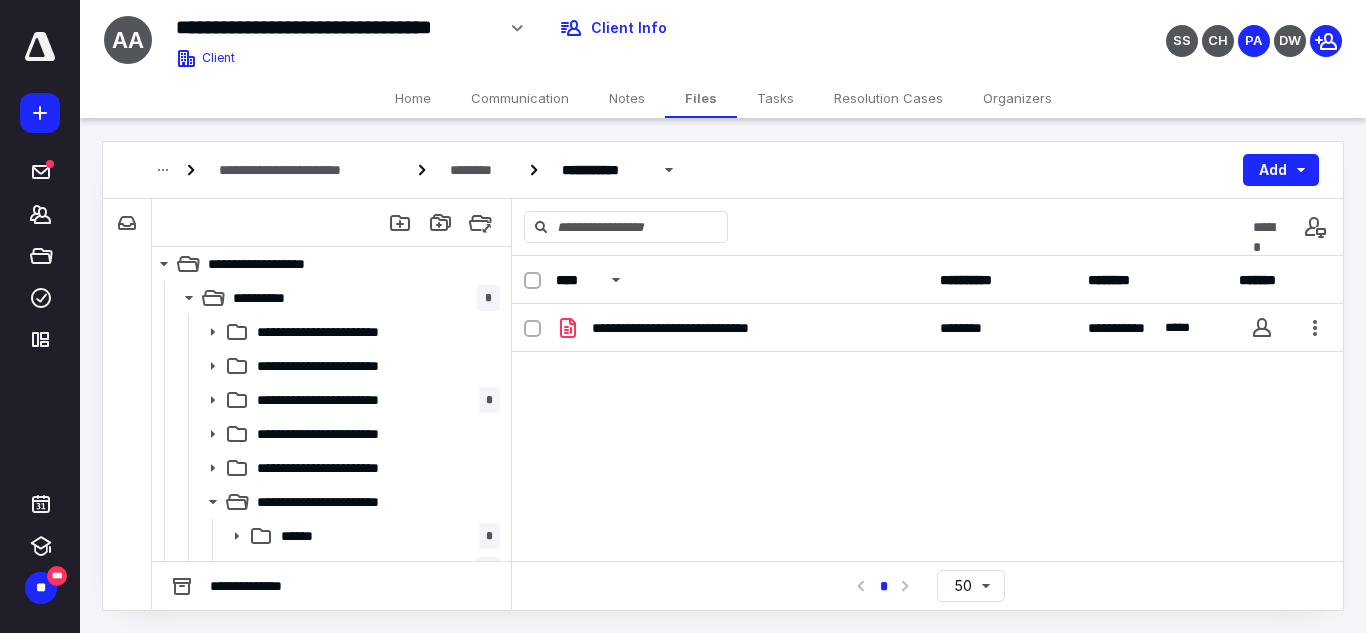 scroll, scrollTop: 0, scrollLeft: 0, axis: both 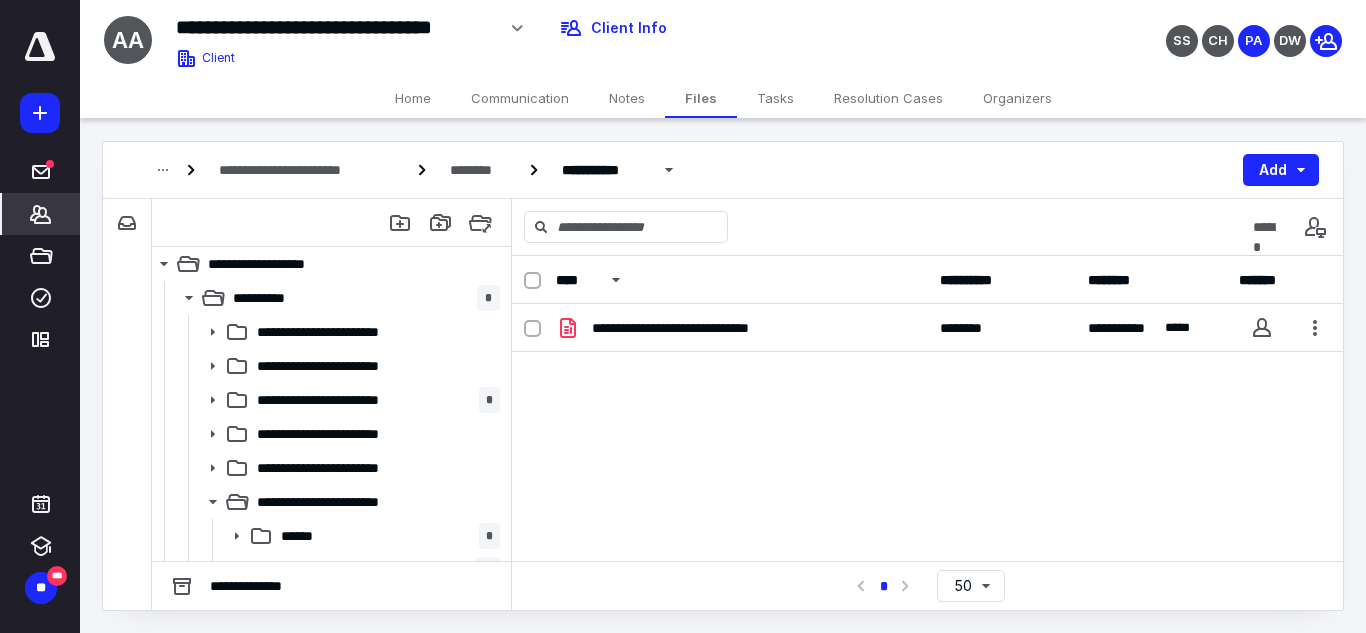 click 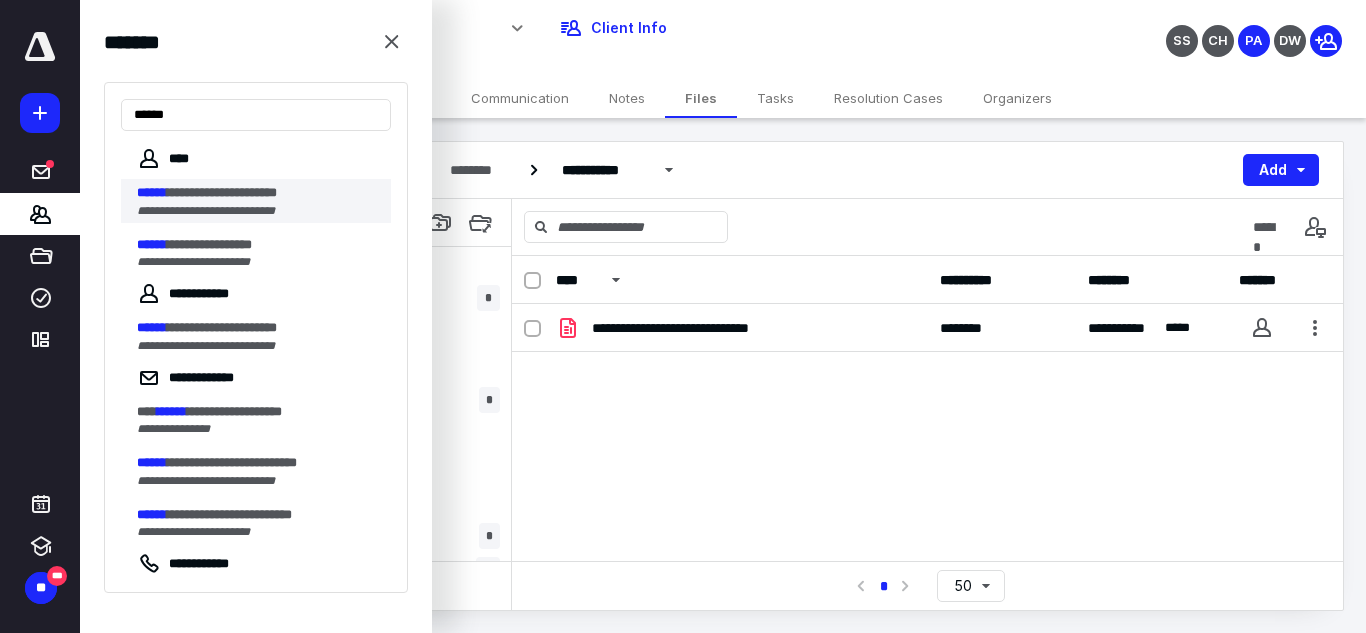 type on "******" 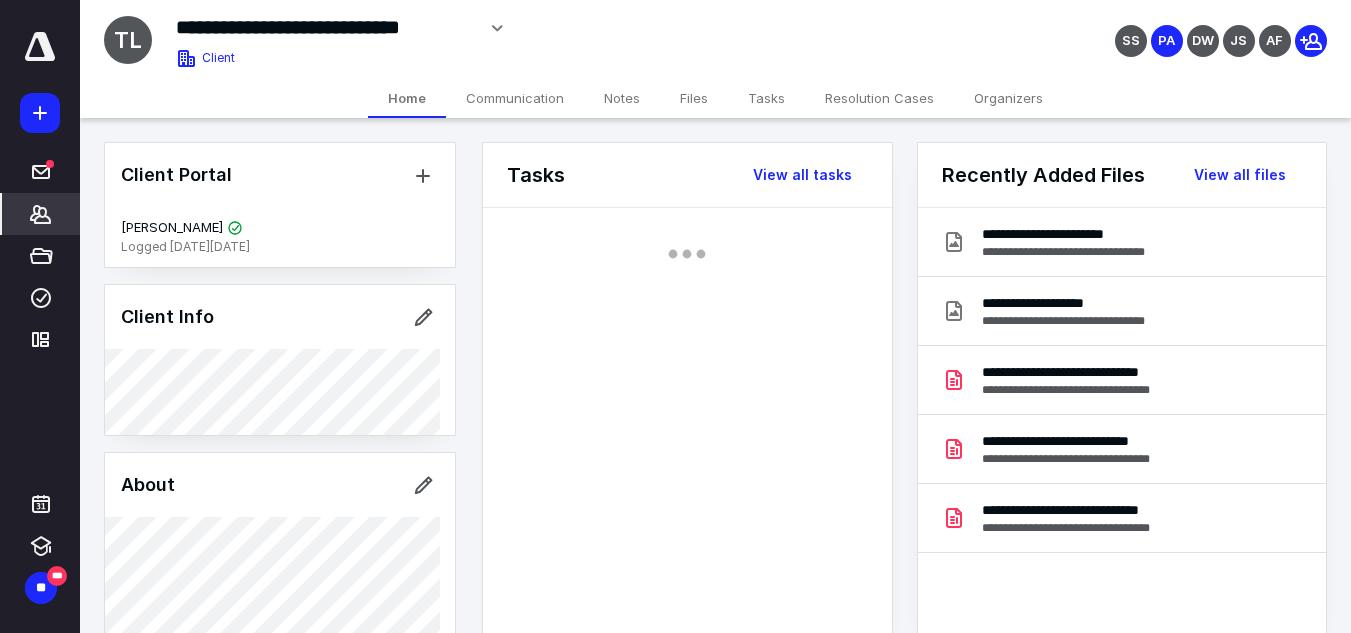 click on "Files" at bounding box center (694, 98) 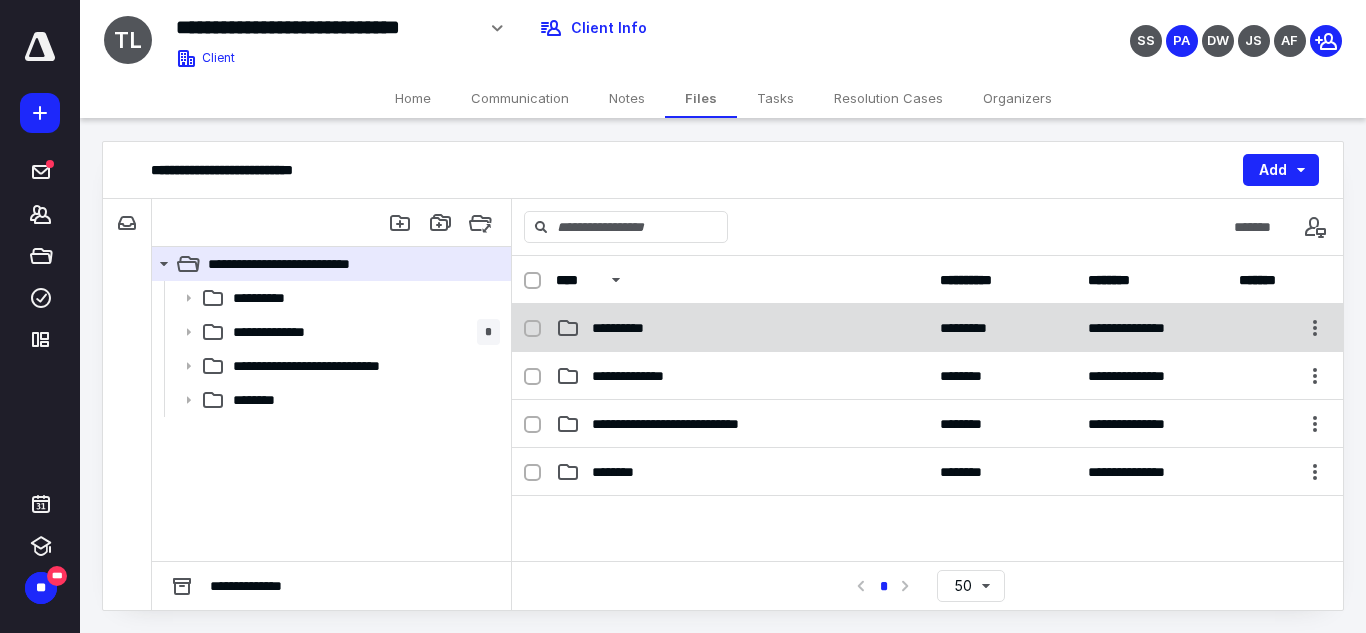 click on "**********" at bounding box center (927, 328) 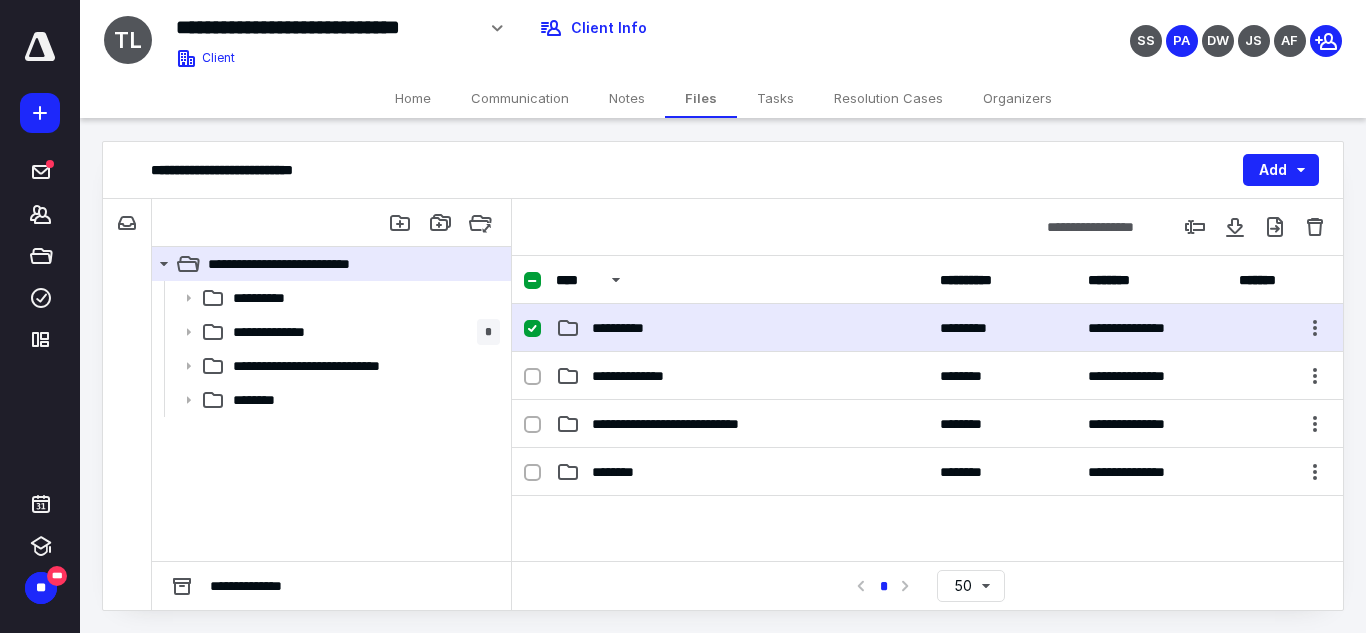 click on "**********" at bounding box center [927, 328] 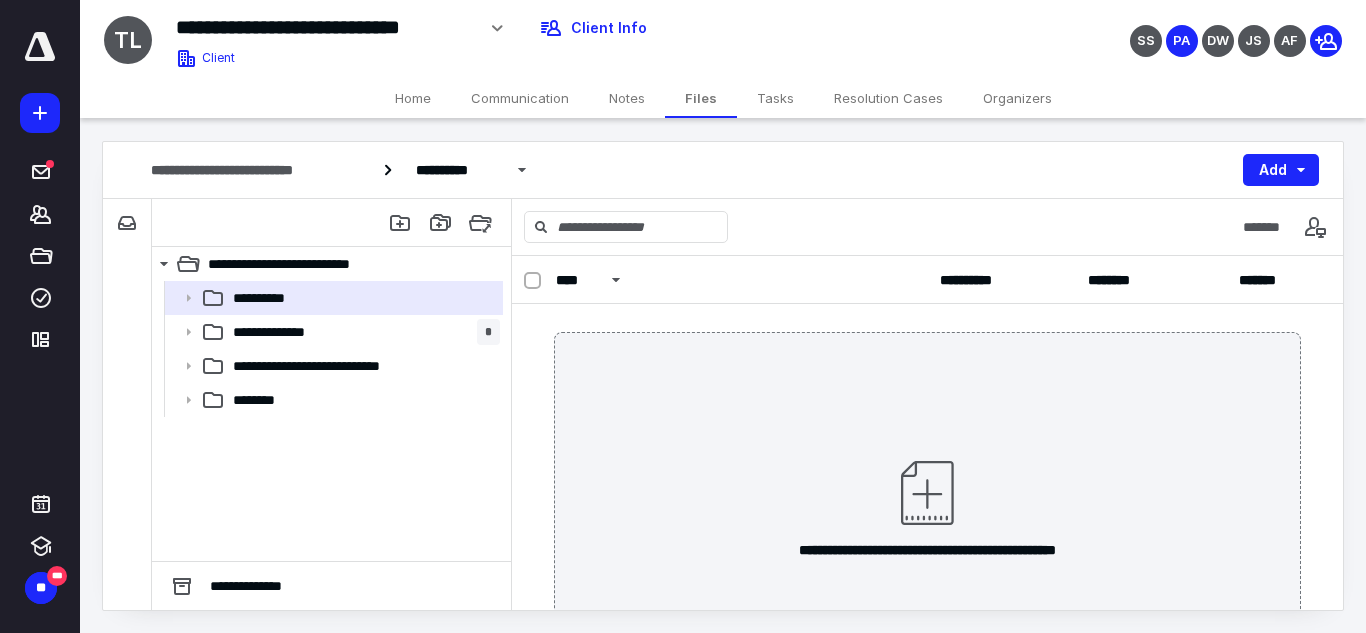 scroll, scrollTop: 0, scrollLeft: 0, axis: both 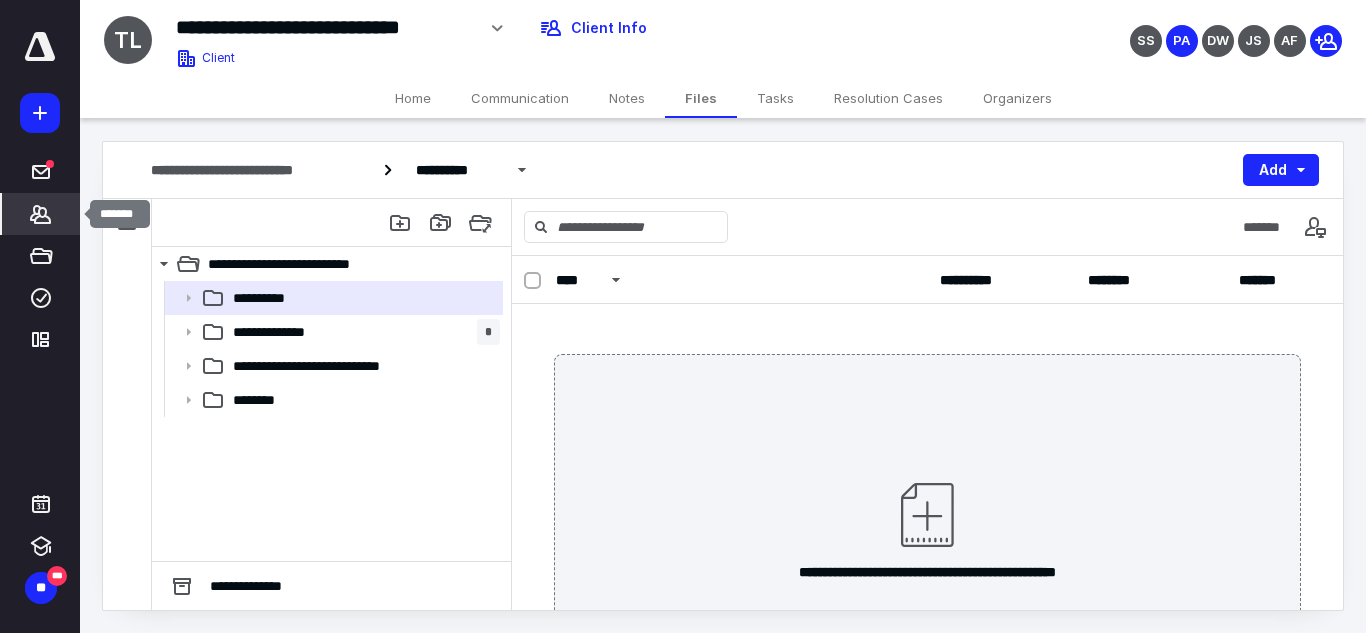 drag, startPoint x: 26, startPoint y: 218, endPoint x: 66, endPoint y: 204, distance: 42.379242 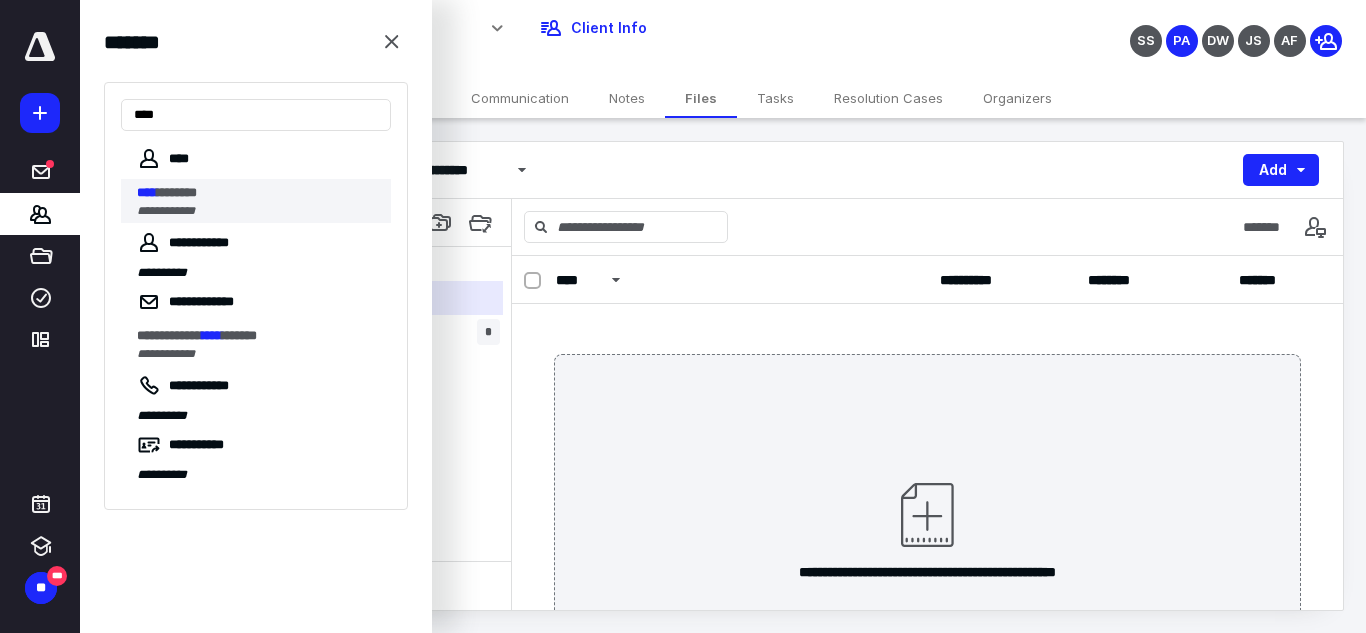 type on "****" 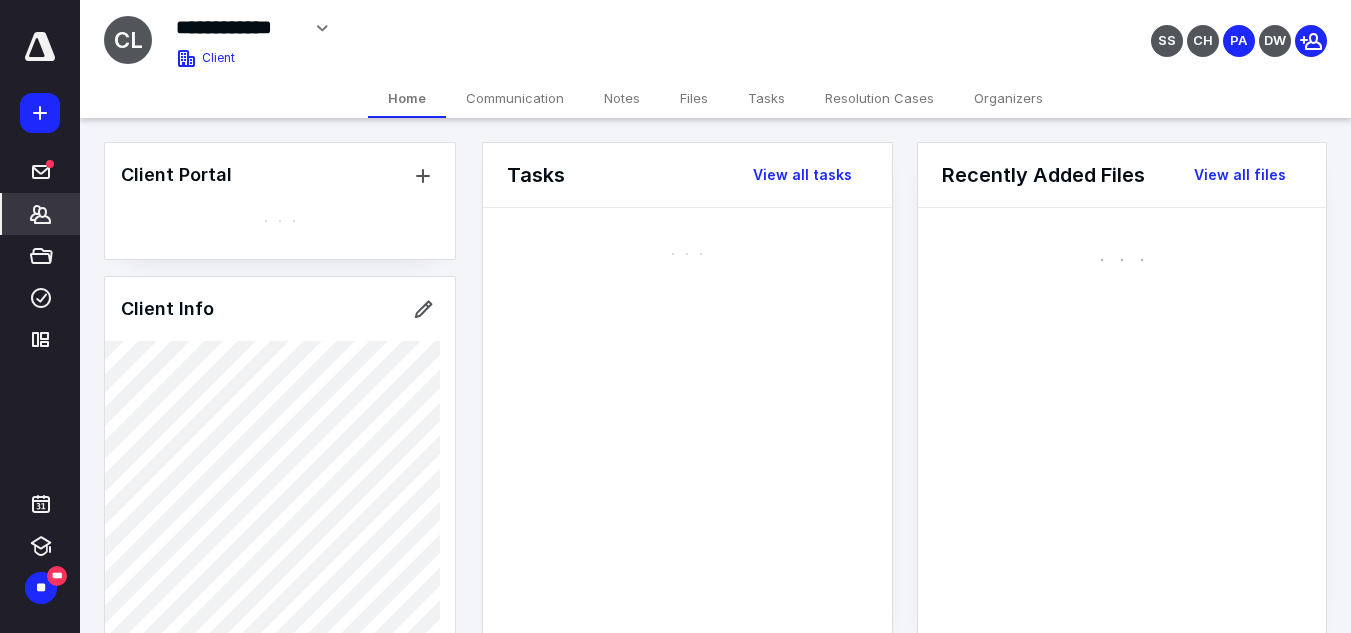 click on "Files" at bounding box center [694, 98] 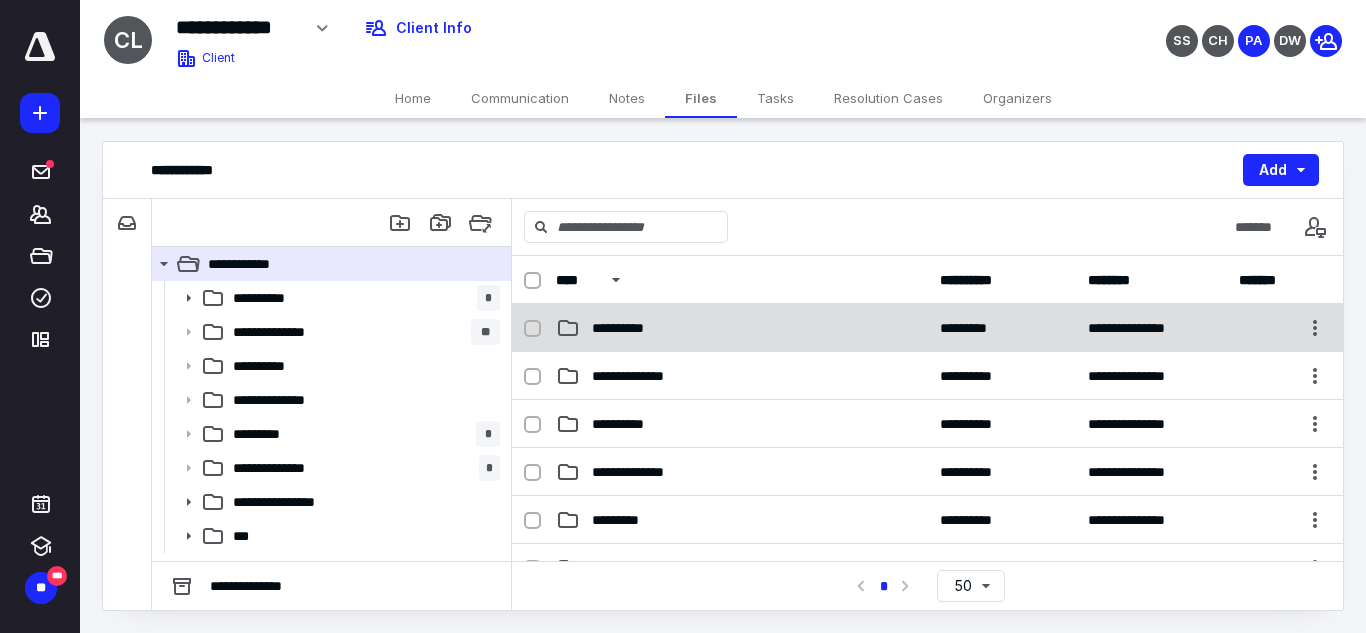 click on "**********" at bounding box center (629, 328) 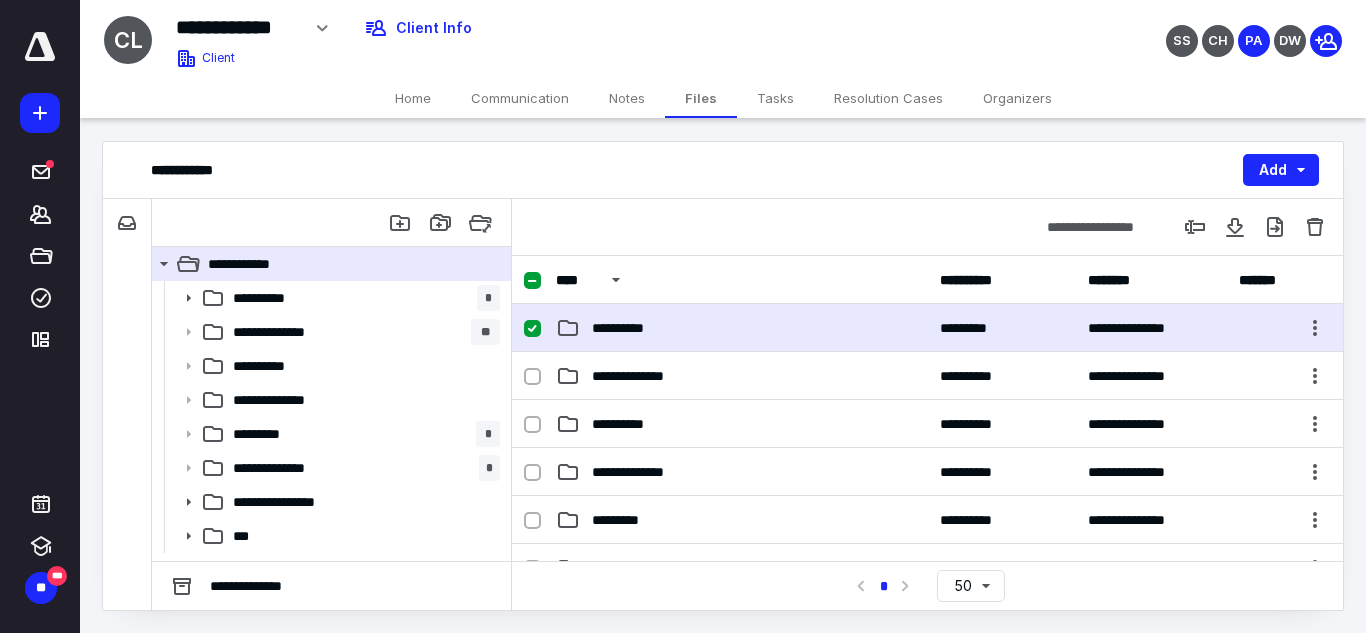 click on "**********" at bounding box center (629, 328) 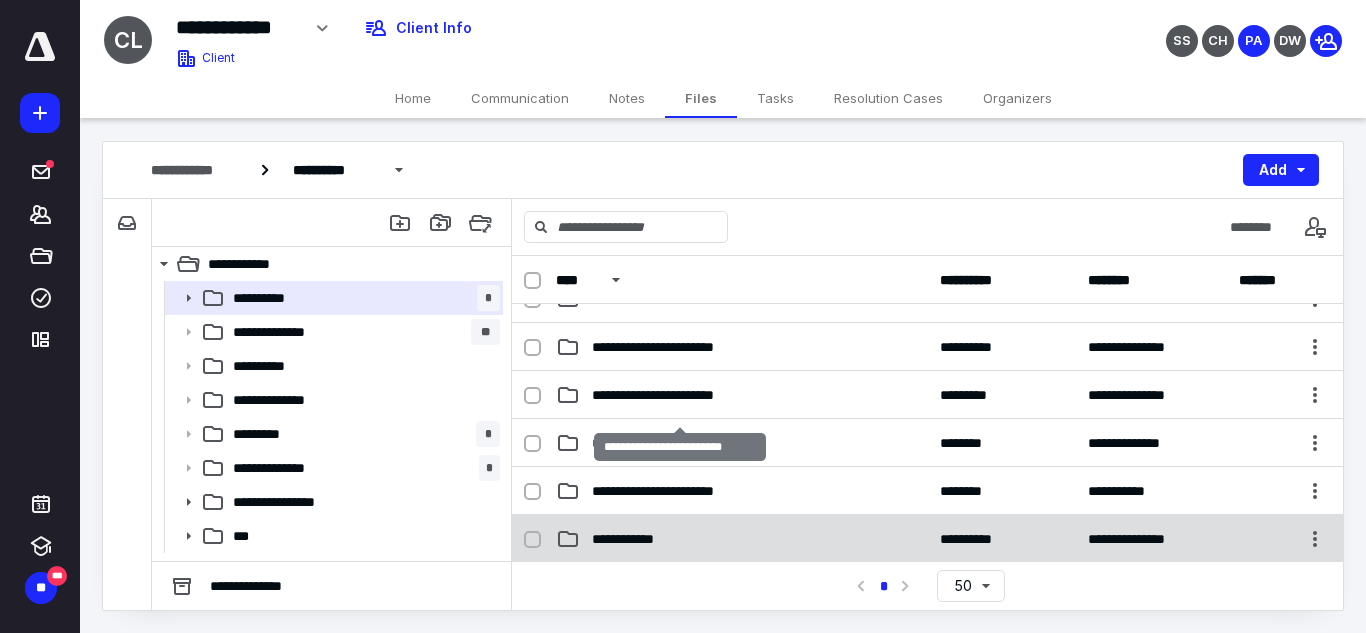 scroll, scrollTop: 400, scrollLeft: 0, axis: vertical 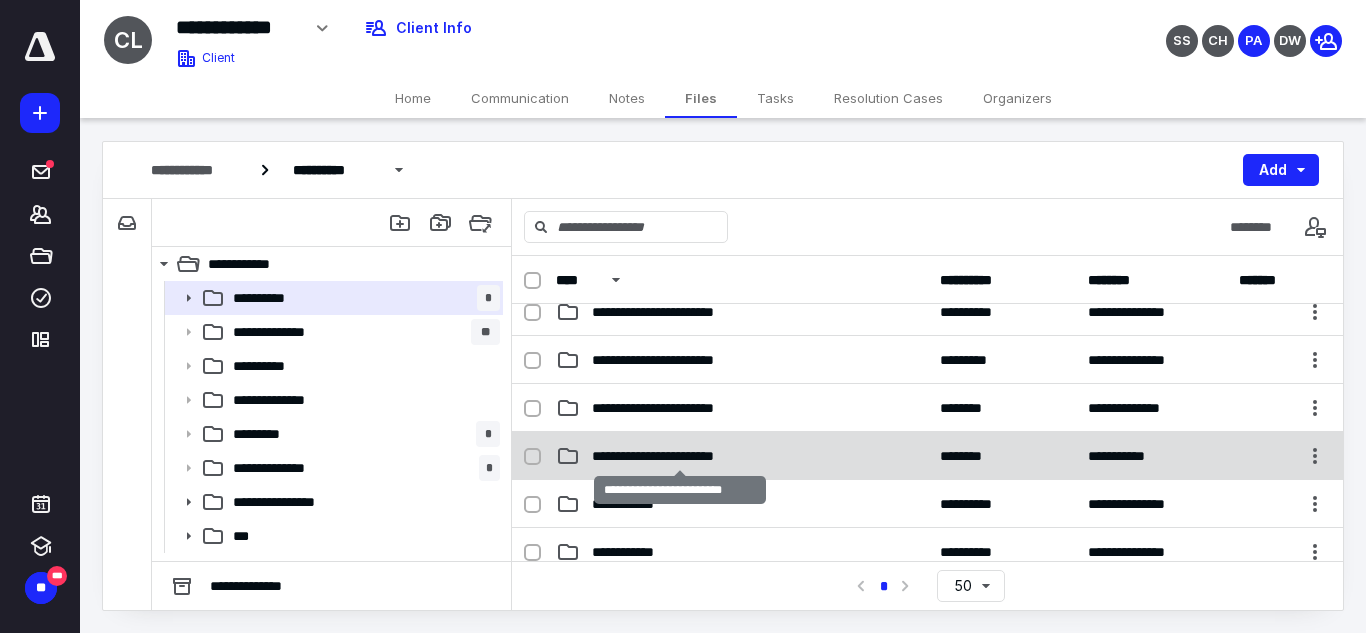 click on "**********" at bounding box center [679, 456] 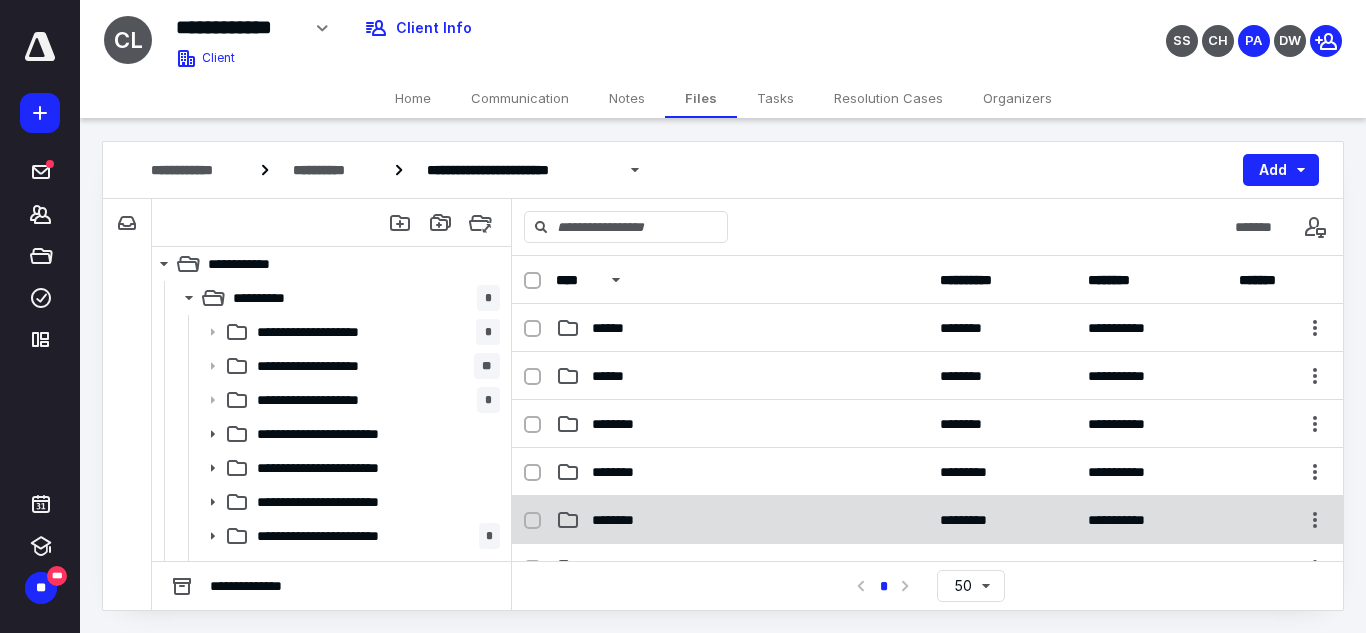 scroll, scrollTop: 100, scrollLeft: 0, axis: vertical 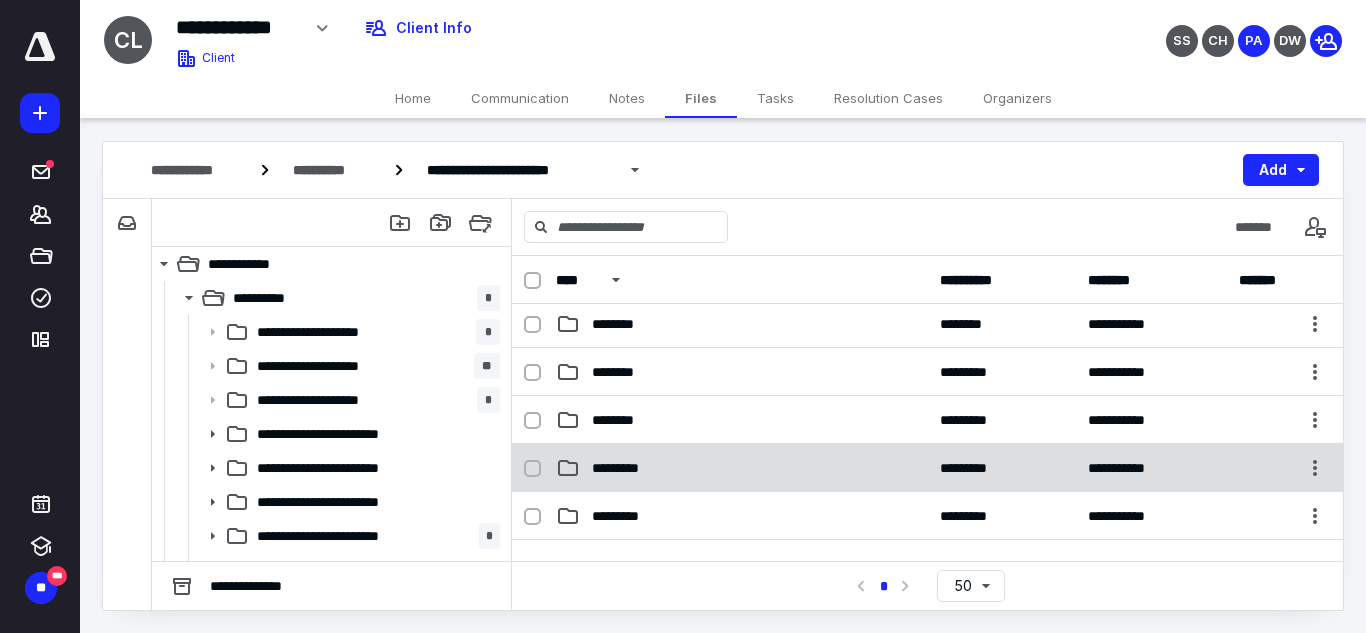 click on "*********" at bounding box center [742, 468] 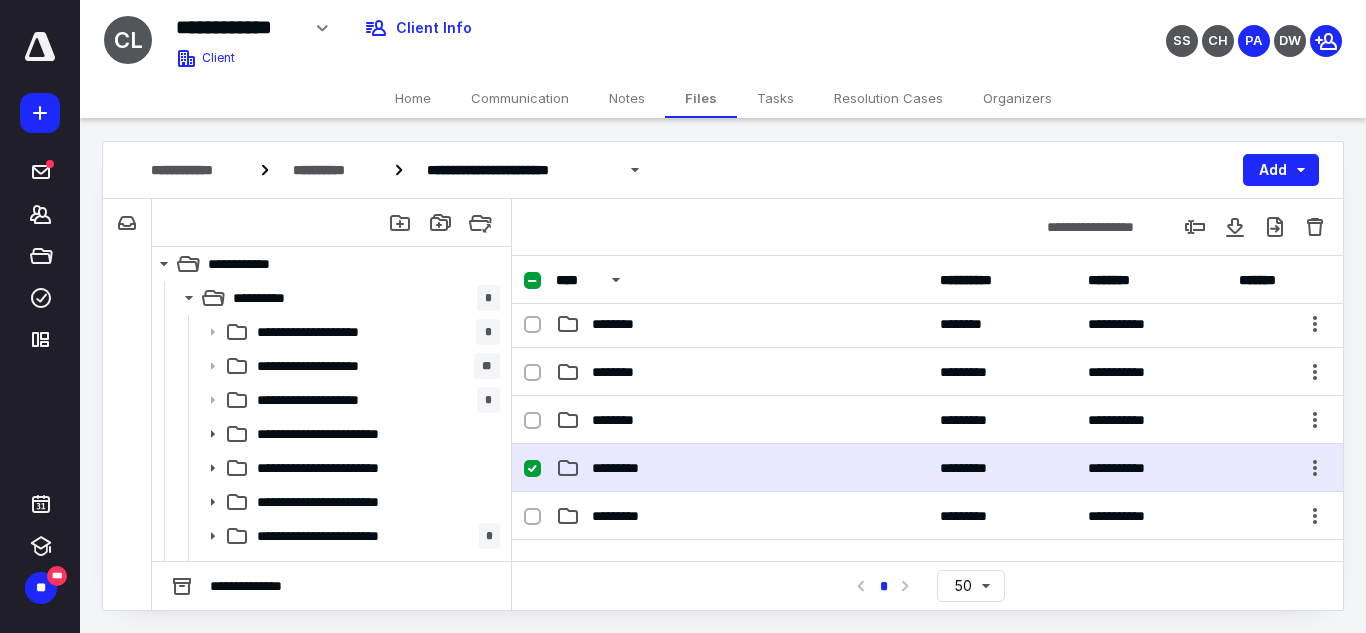 click on "*********" at bounding box center (742, 468) 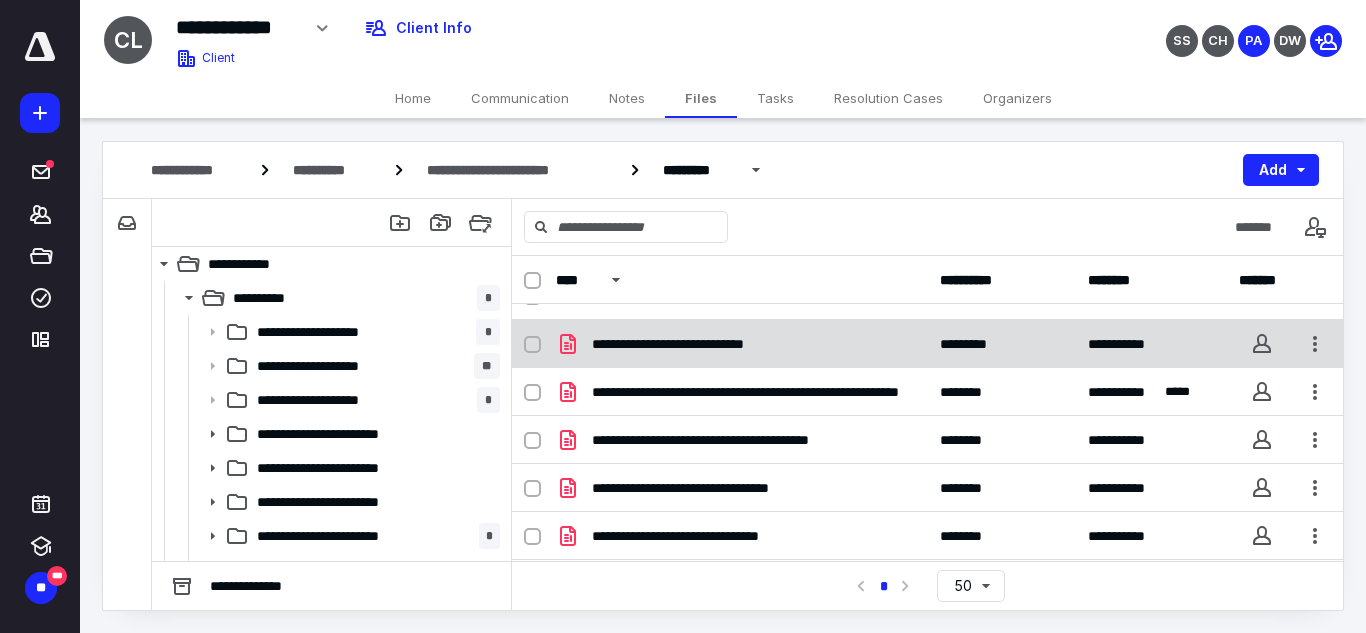 scroll, scrollTop: 0, scrollLeft: 0, axis: both 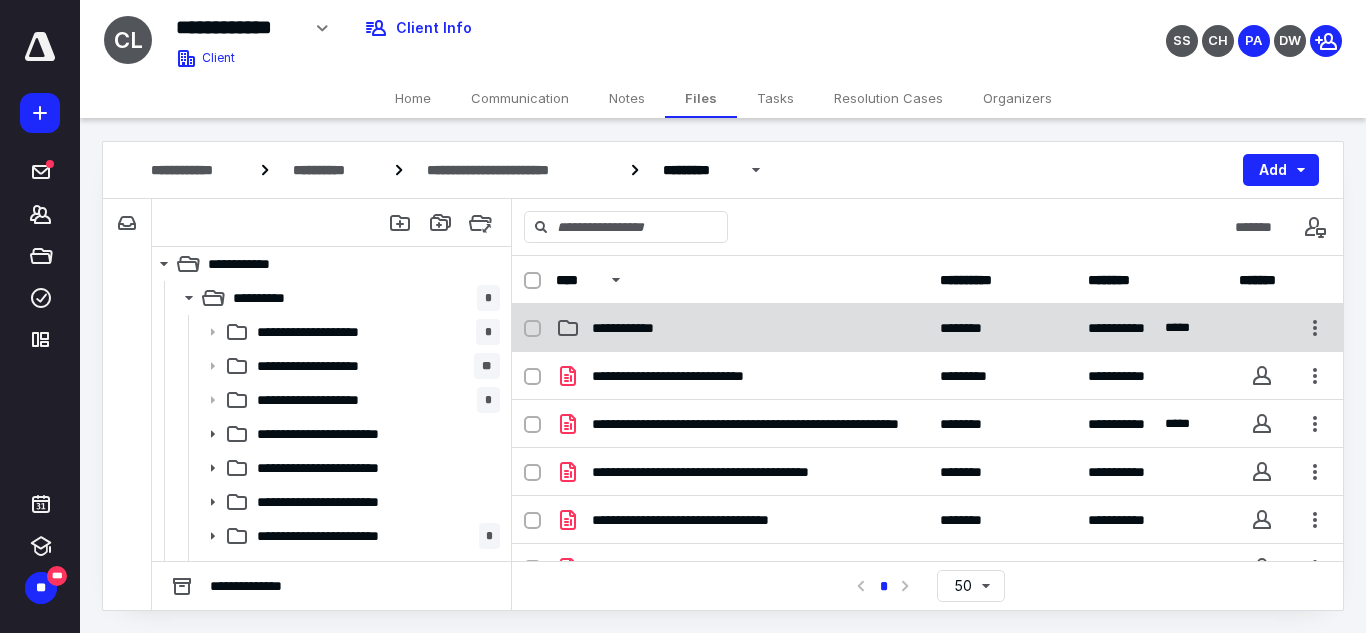 click on "**********" at bounding box center (742, 328) 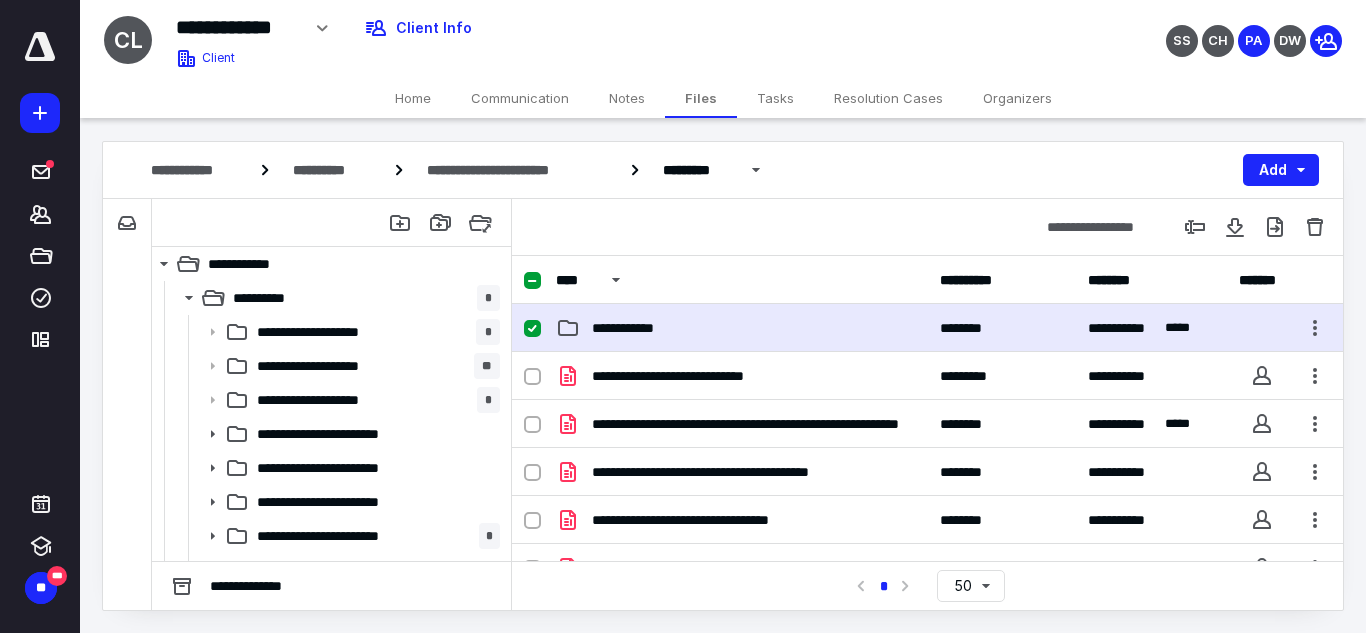click on "**********" at bounding box center [742, 328] 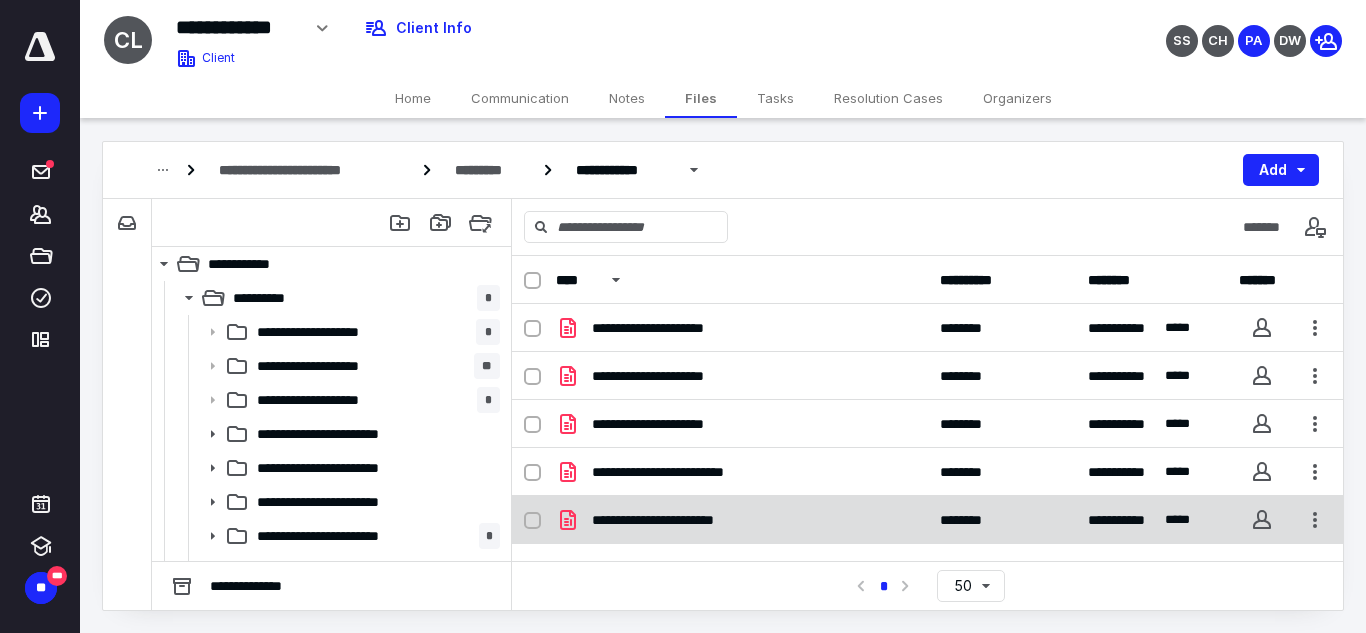 scroll, scrollTop: 43, scrollLeft: 0, axis: vertical 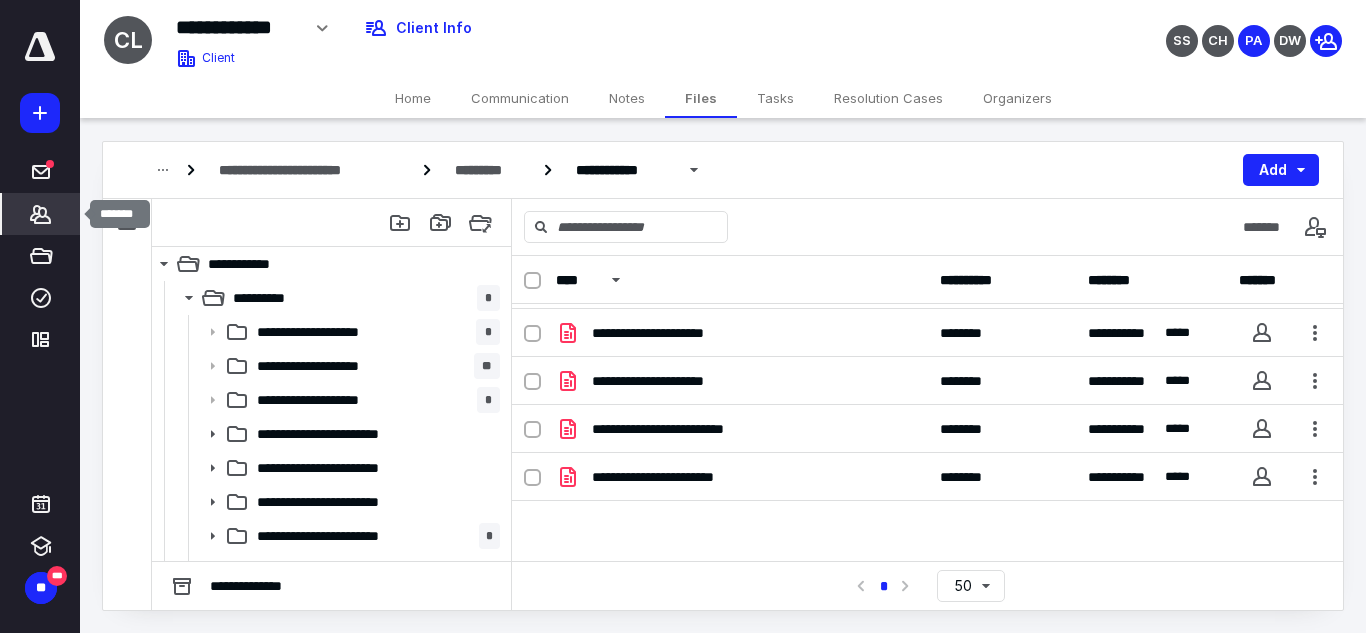 click 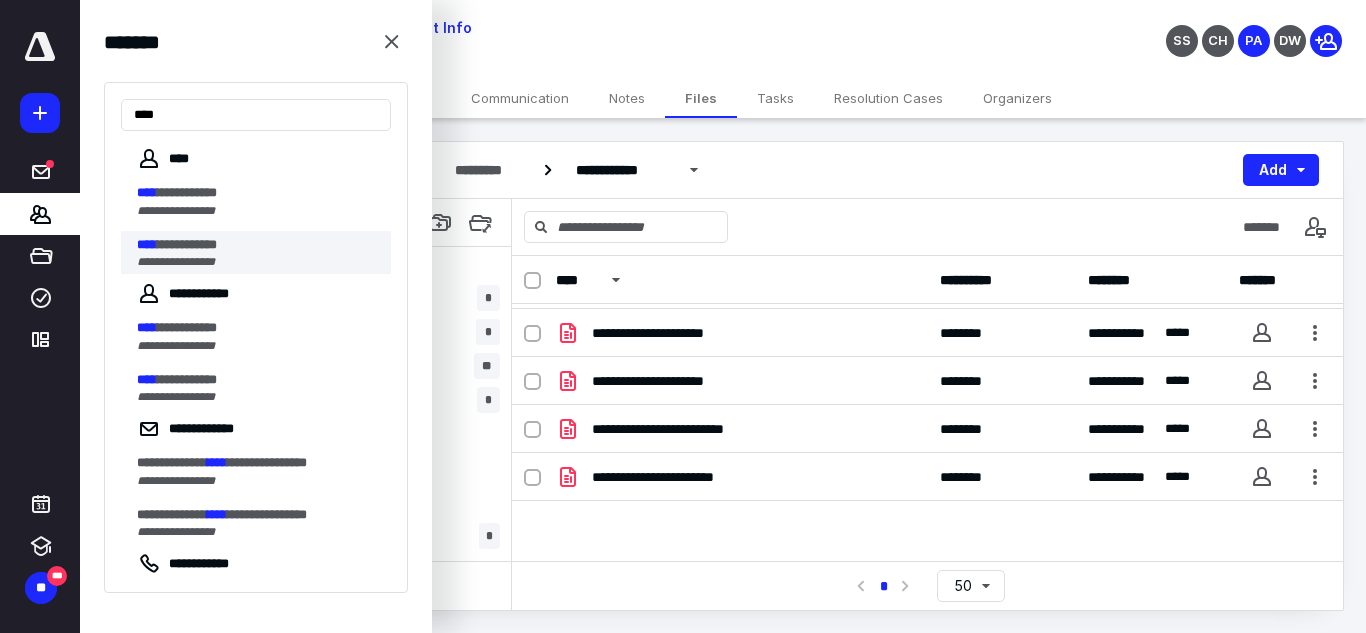 type on "****" 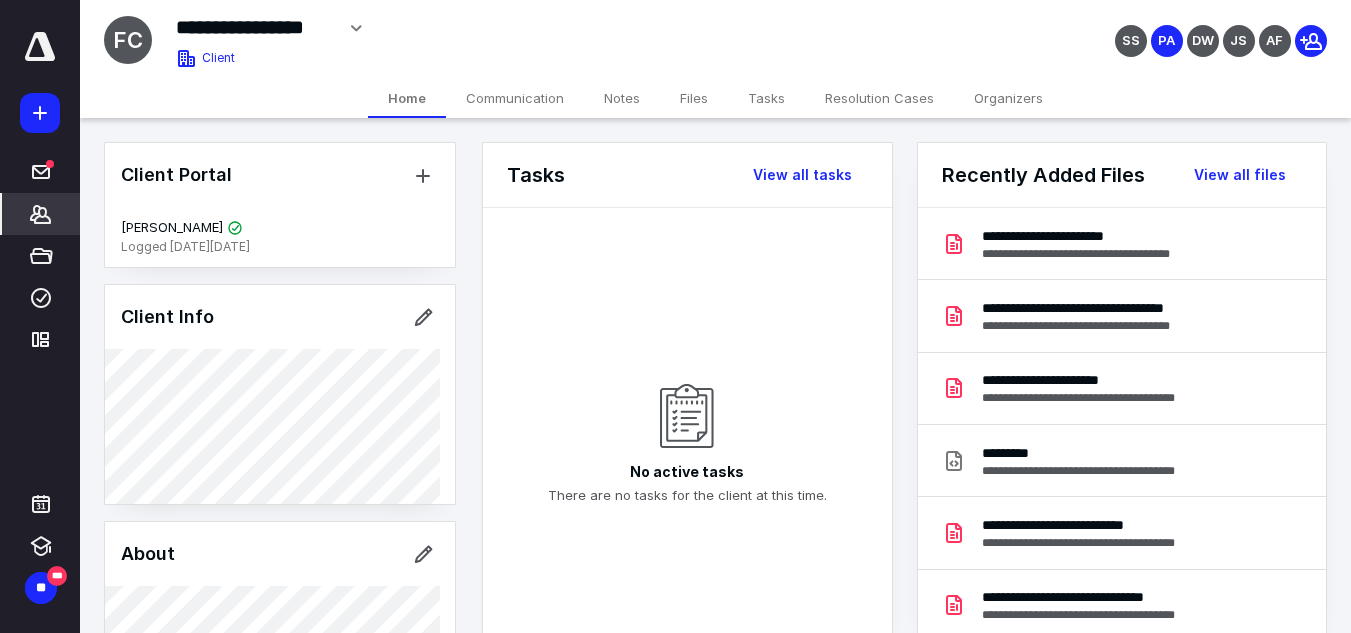 click on "Files" at bounding box center [694, 98] 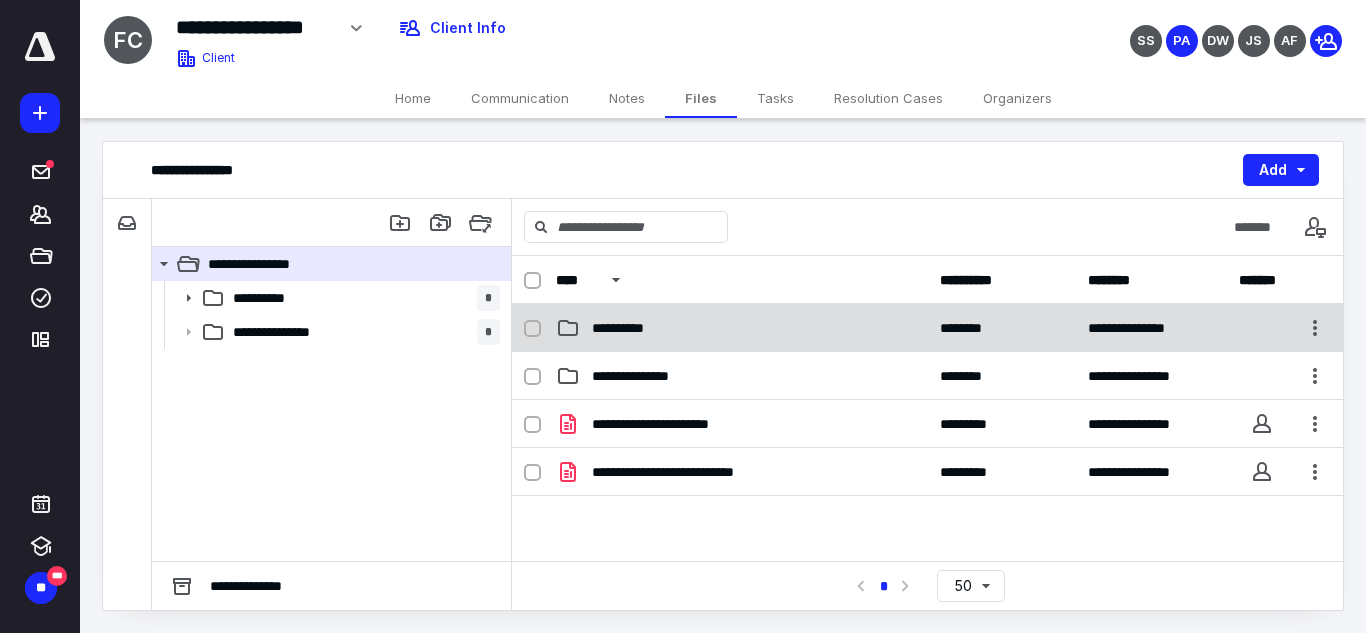 click on "**********" at bounding box center [742, 328] 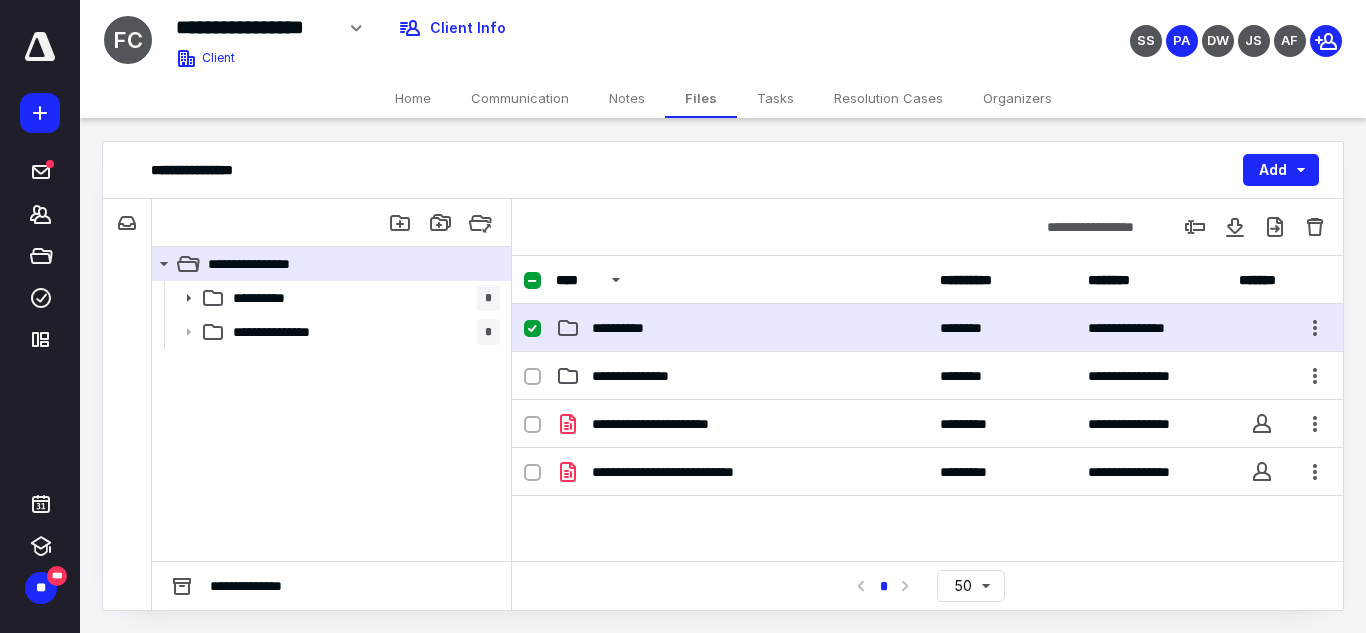 click on "**********" at bounding box center [742, 328] 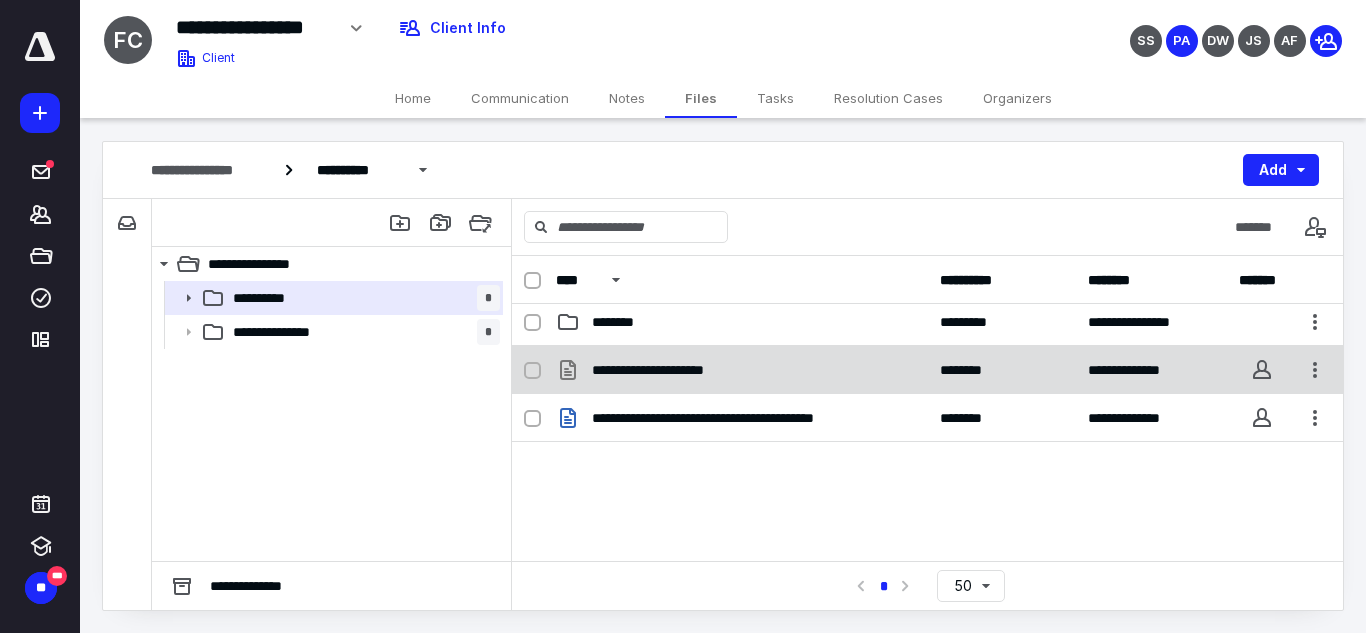 scroll, scrollTop: 0, scrollLeft: 0, axis: both 